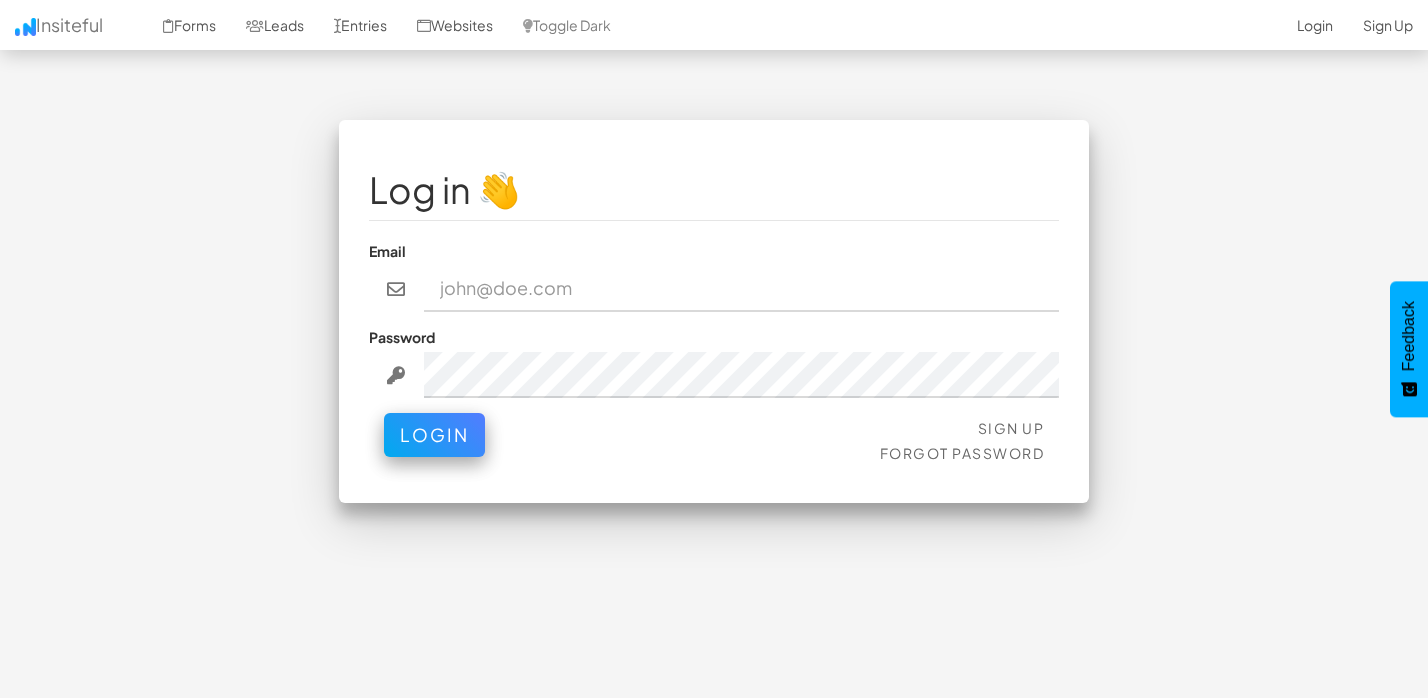 scroll, scrollTop: 0, scrollLeft: 0, axis: both 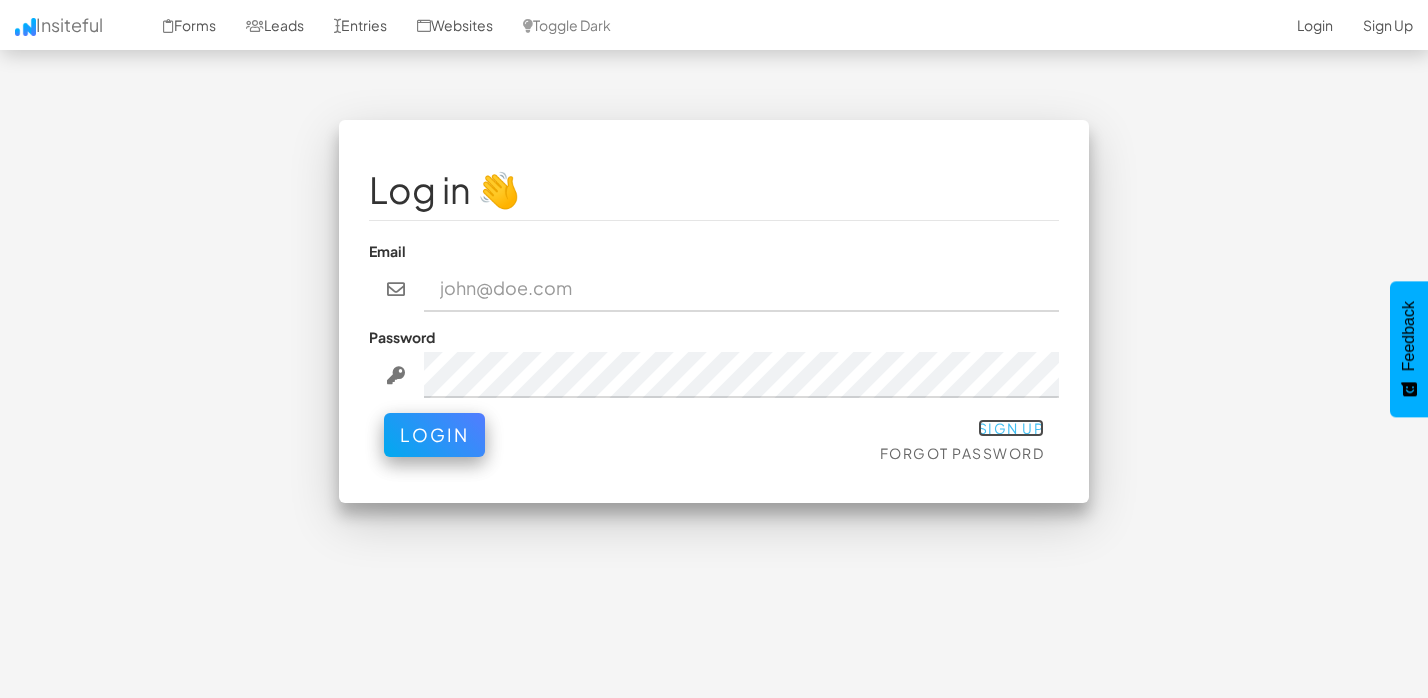 click on "Sign Up" at bounding box center [1011, 428] 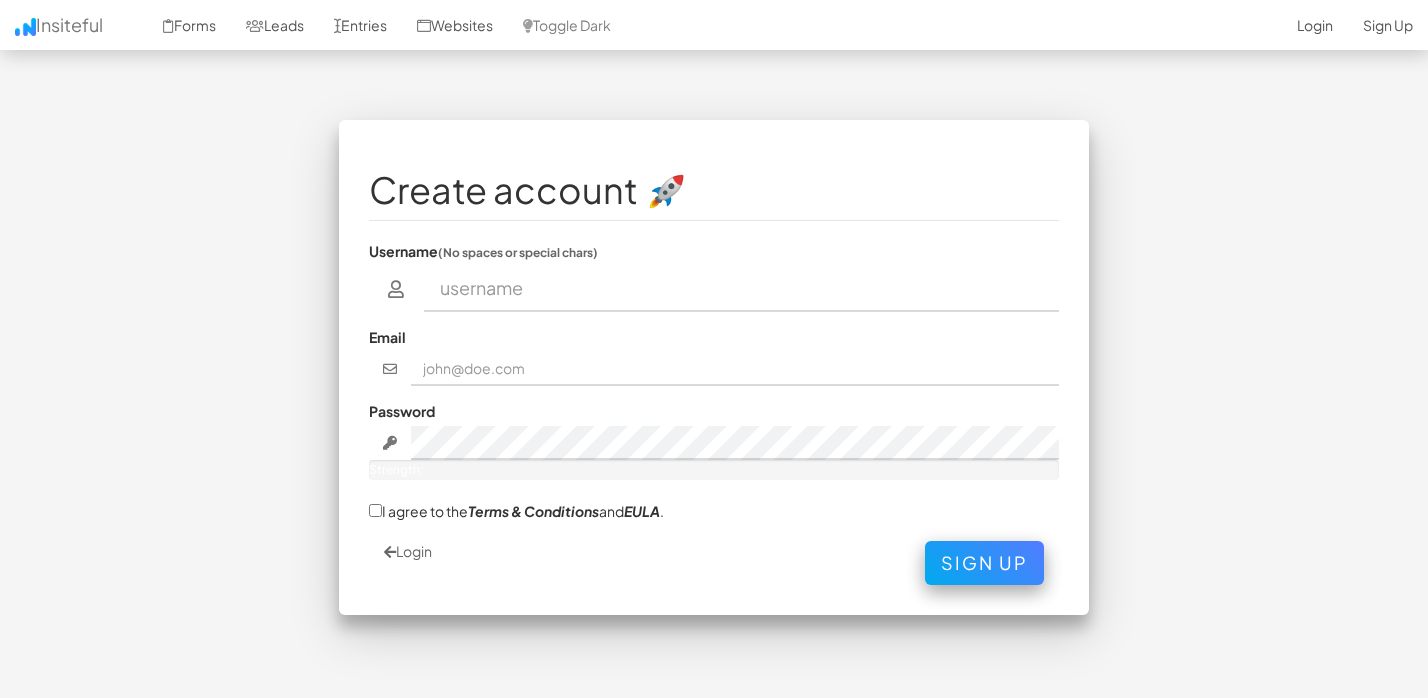 scroll, scrollTop: 0, scrollLeft: 0, axis: both 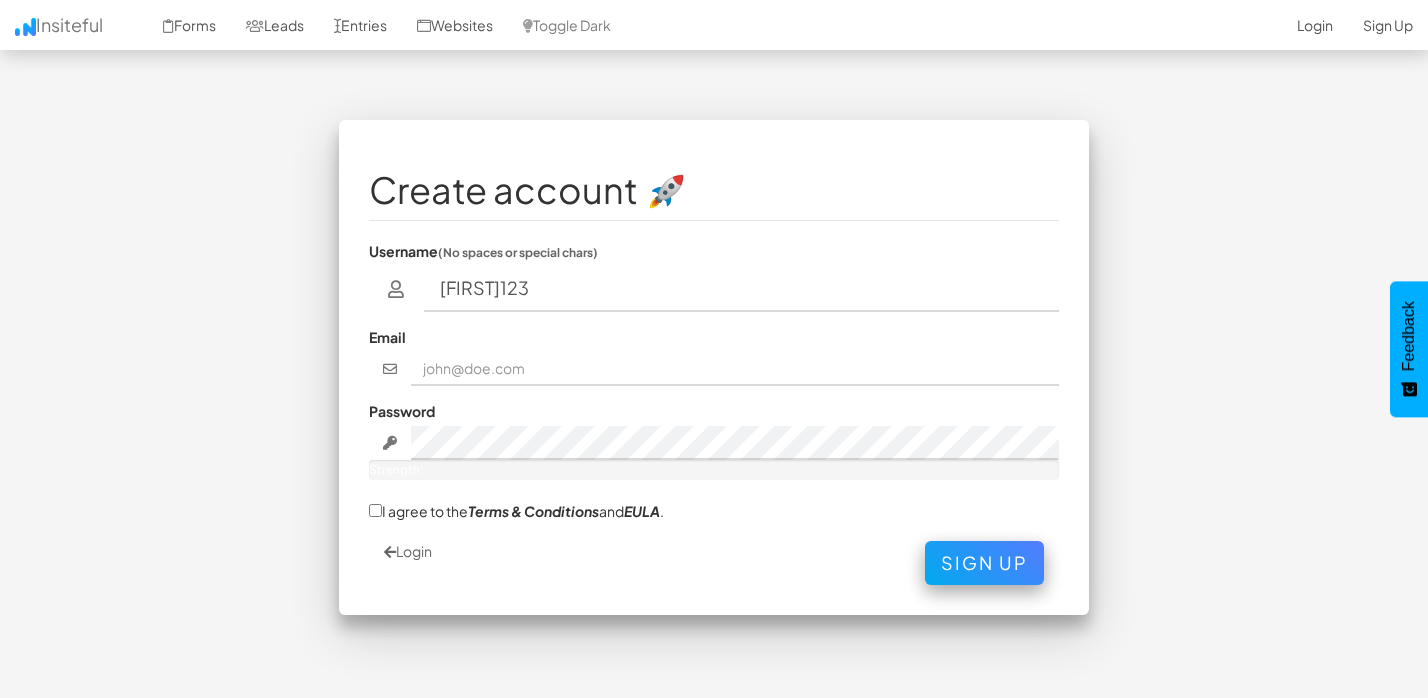 type on "anna123" 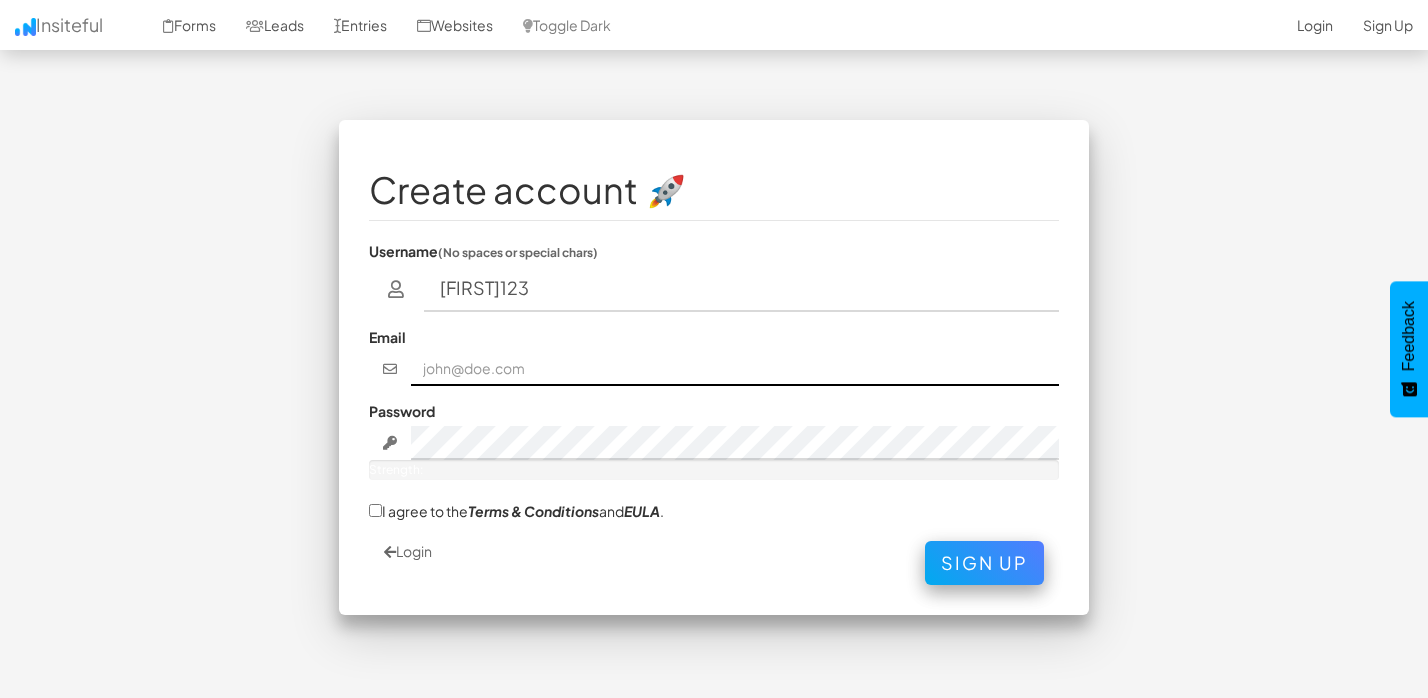 click at bounding box center [735, 369] 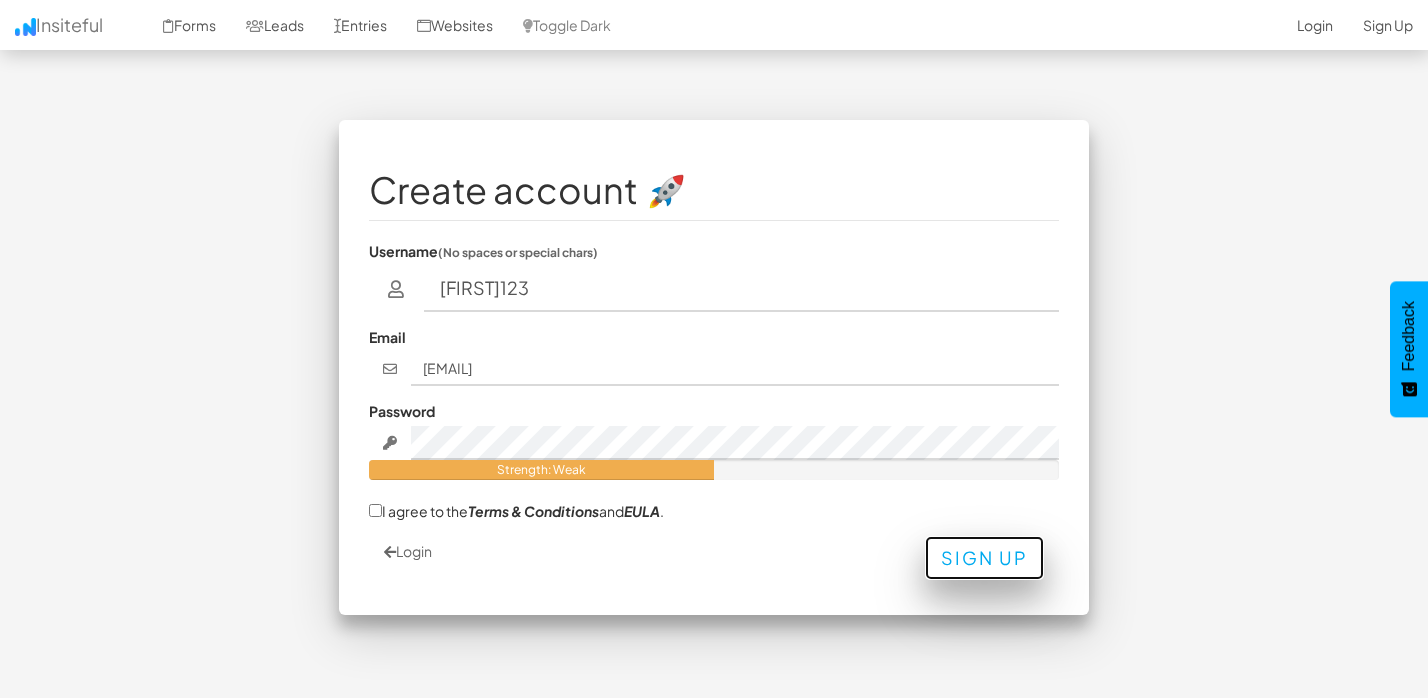 click on "Sign Up" at bounding box center (984, 558) 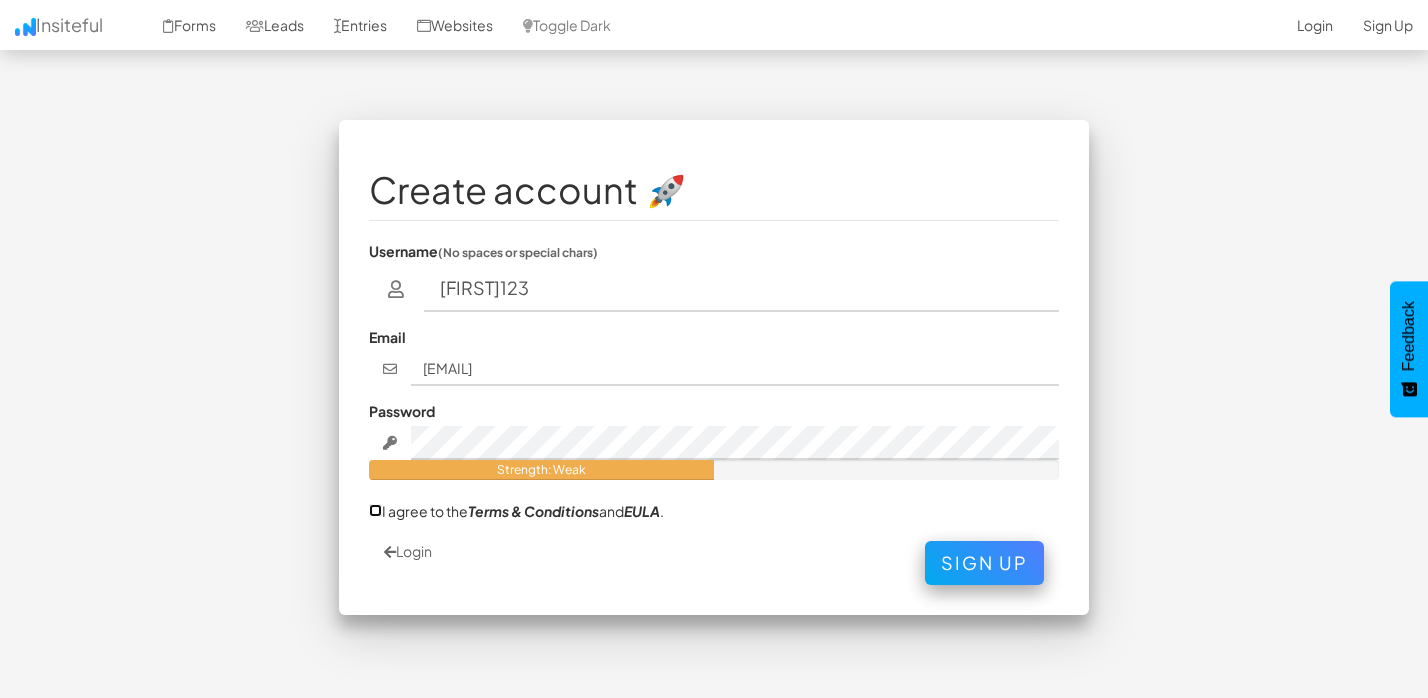 click on "I agree to the  Terms & Conditions  and  EULA ." at bounding box center (375, 510) 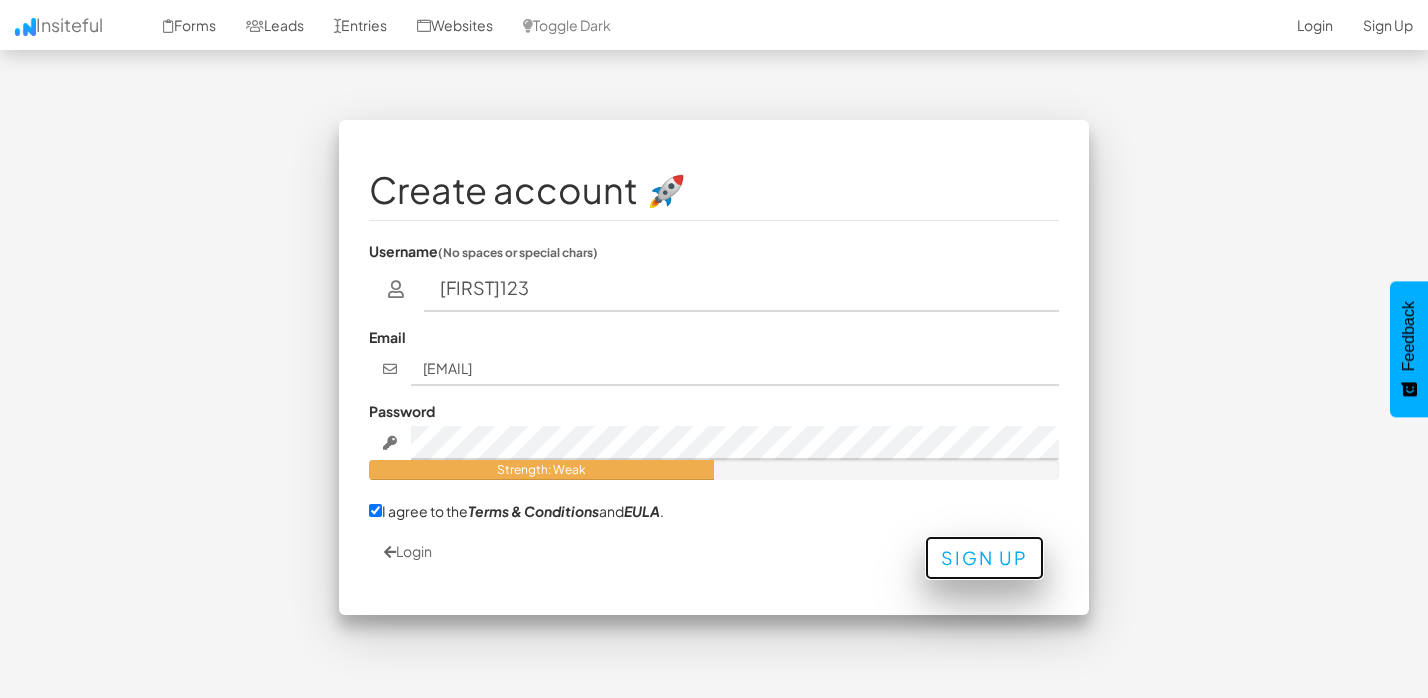 click on "Sign Up" at bounding box center (984, 558) 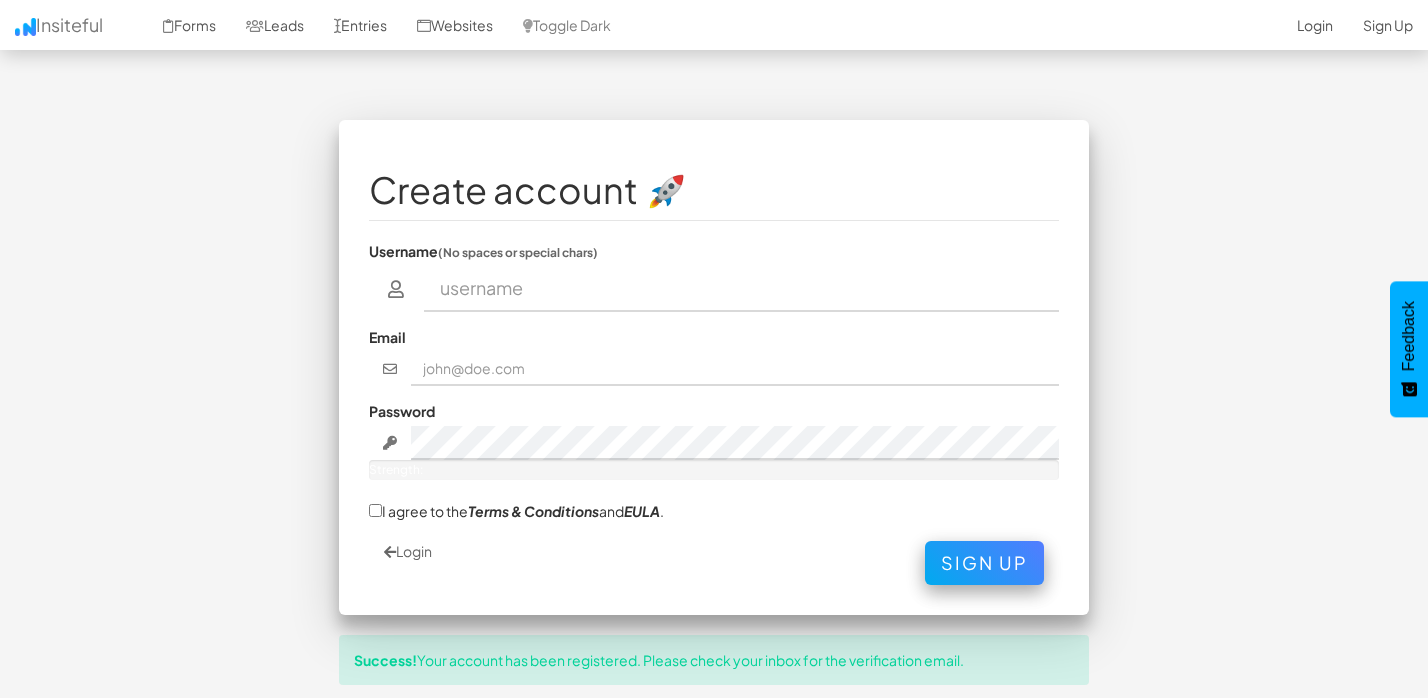 scroll, scrollTop: 0, scrollLeft: 0, axis: both 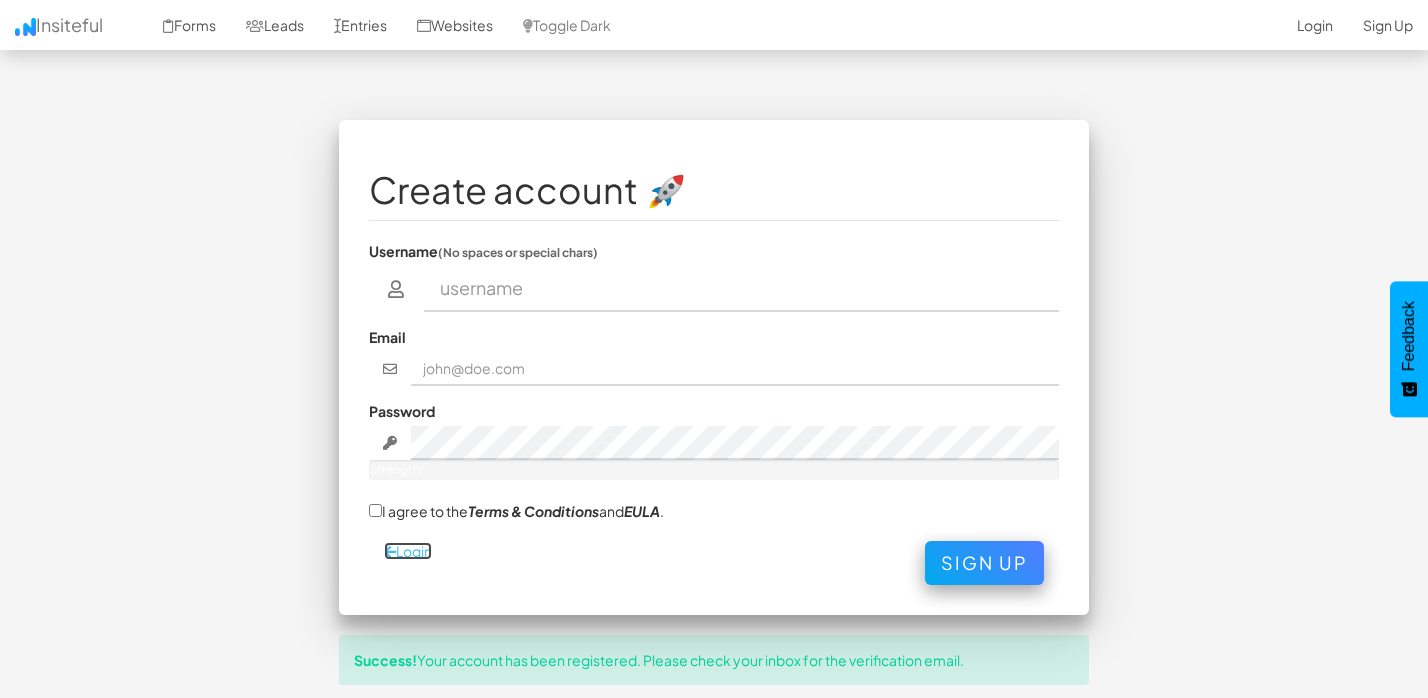 click on "Login" at bounding box center (408, 551) 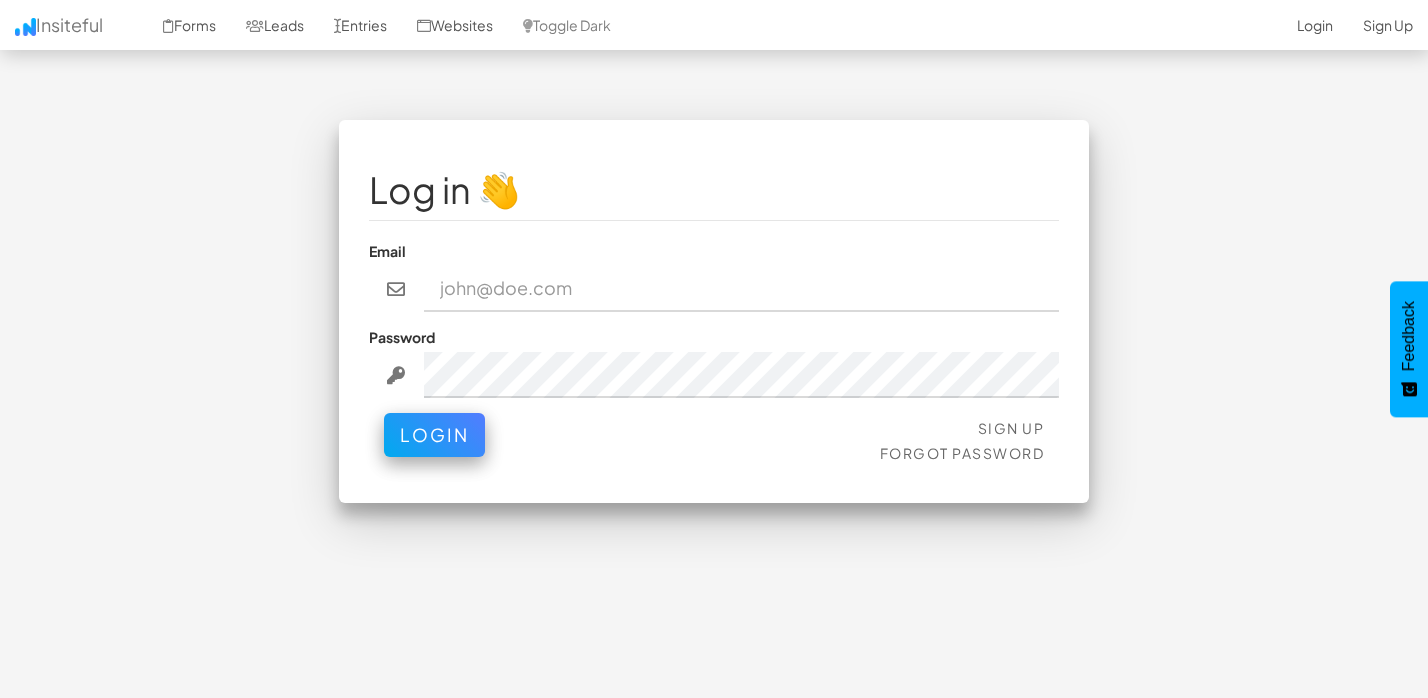 scroll, scrollTop: 0, scrollLeft: 0, axis: both 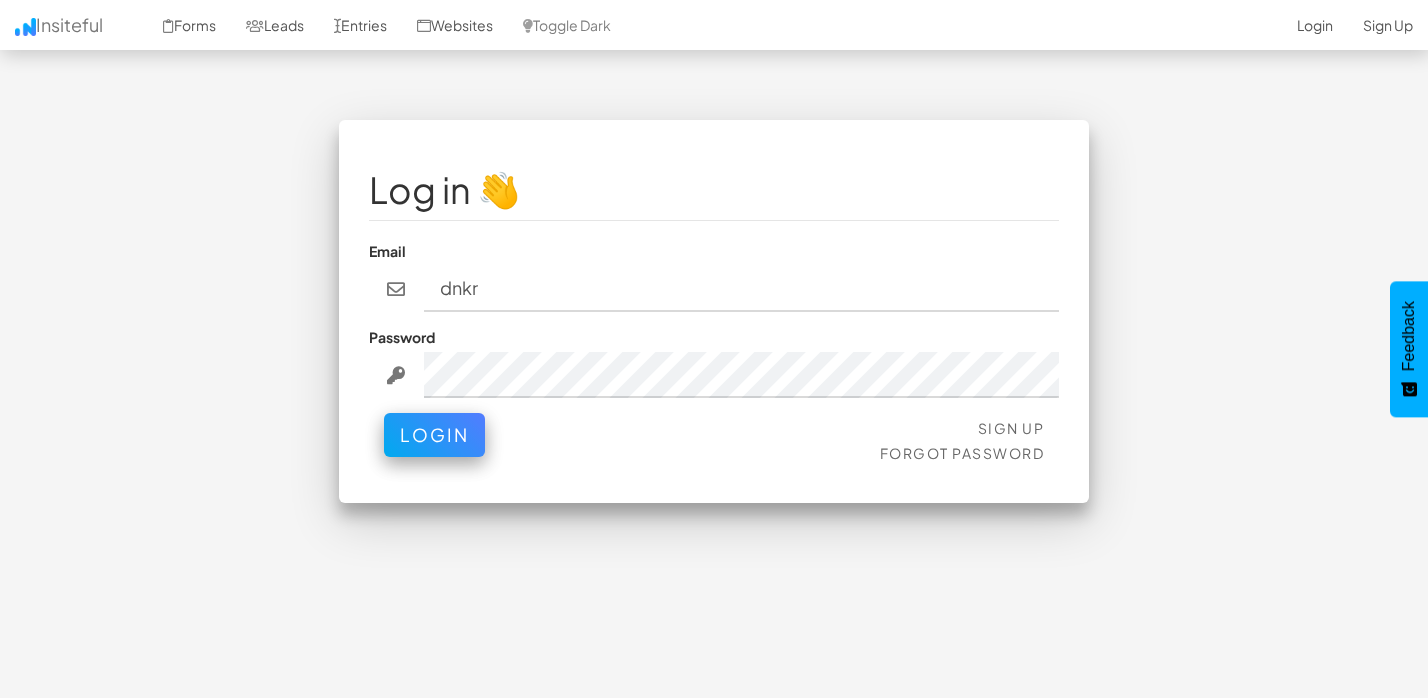 type on "[USERNAME]@[DOMAIN]" 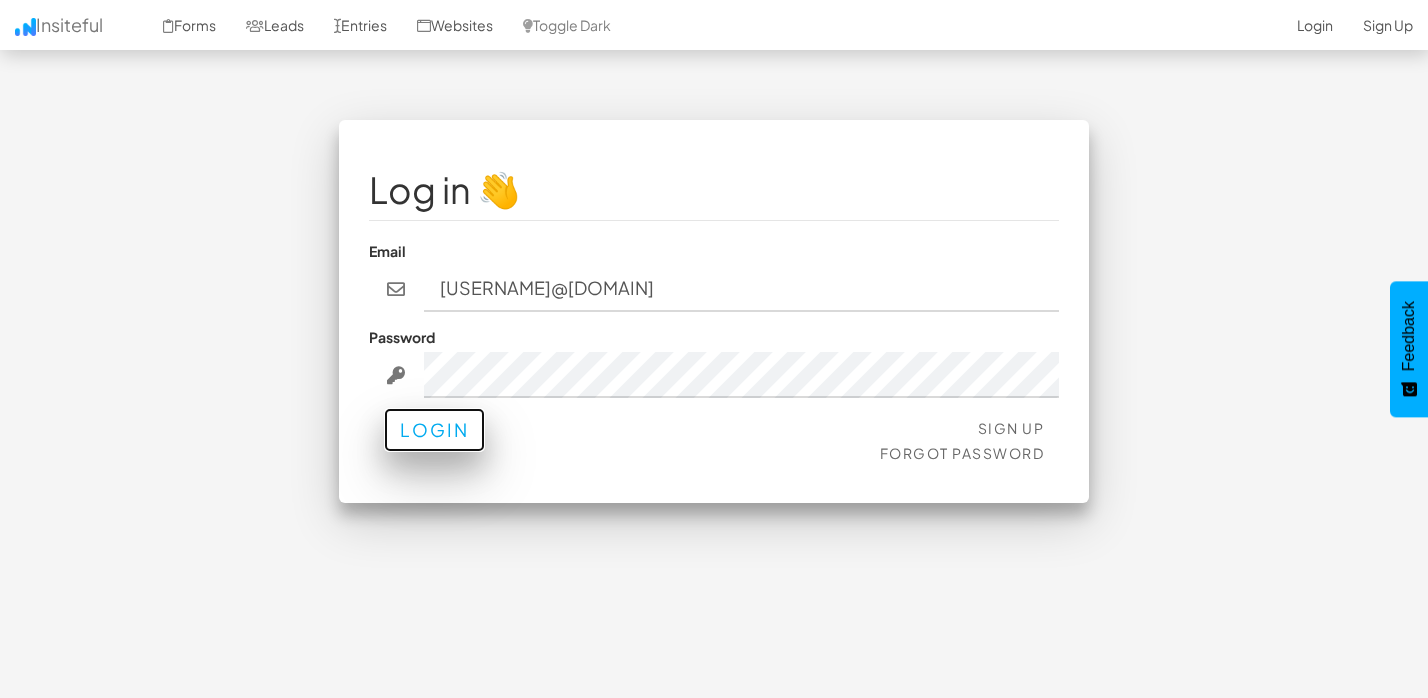 click on "Login" at bounding box center [434, 430] 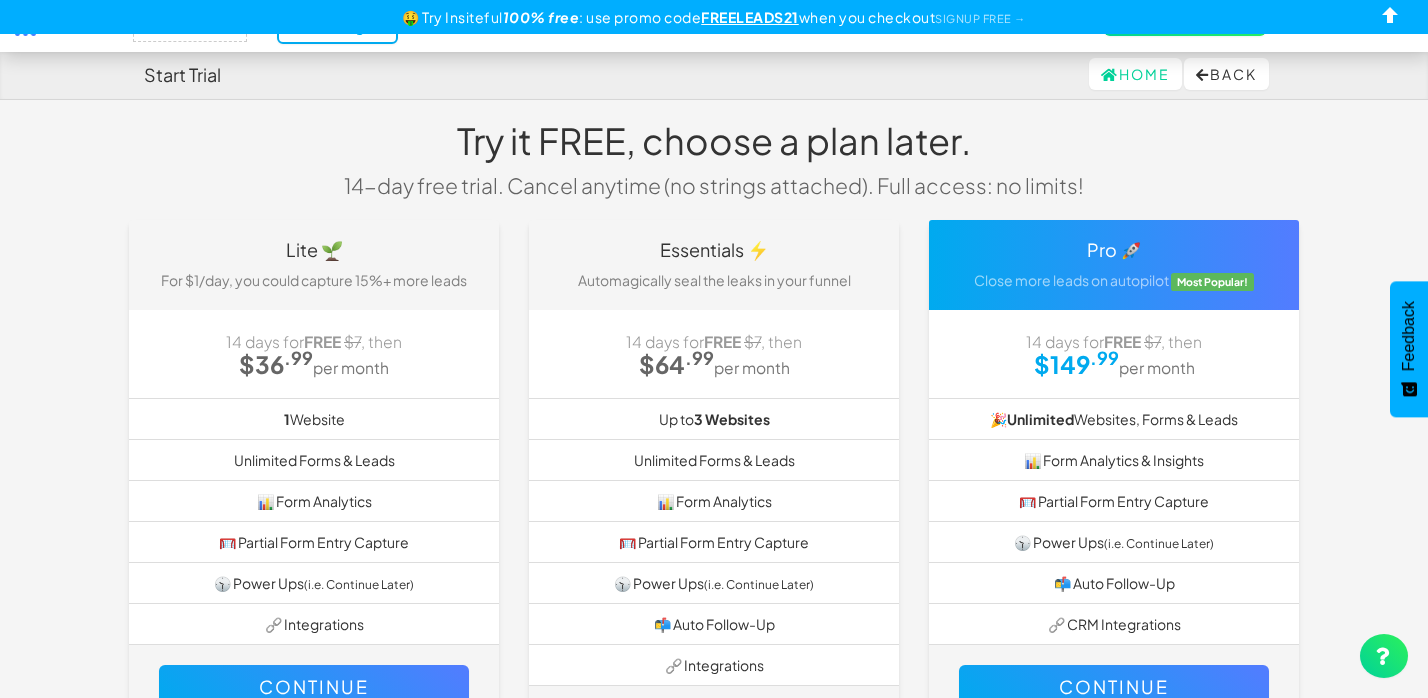 scroll, scrollTop: 0, scrollLeft: 0, axis: both 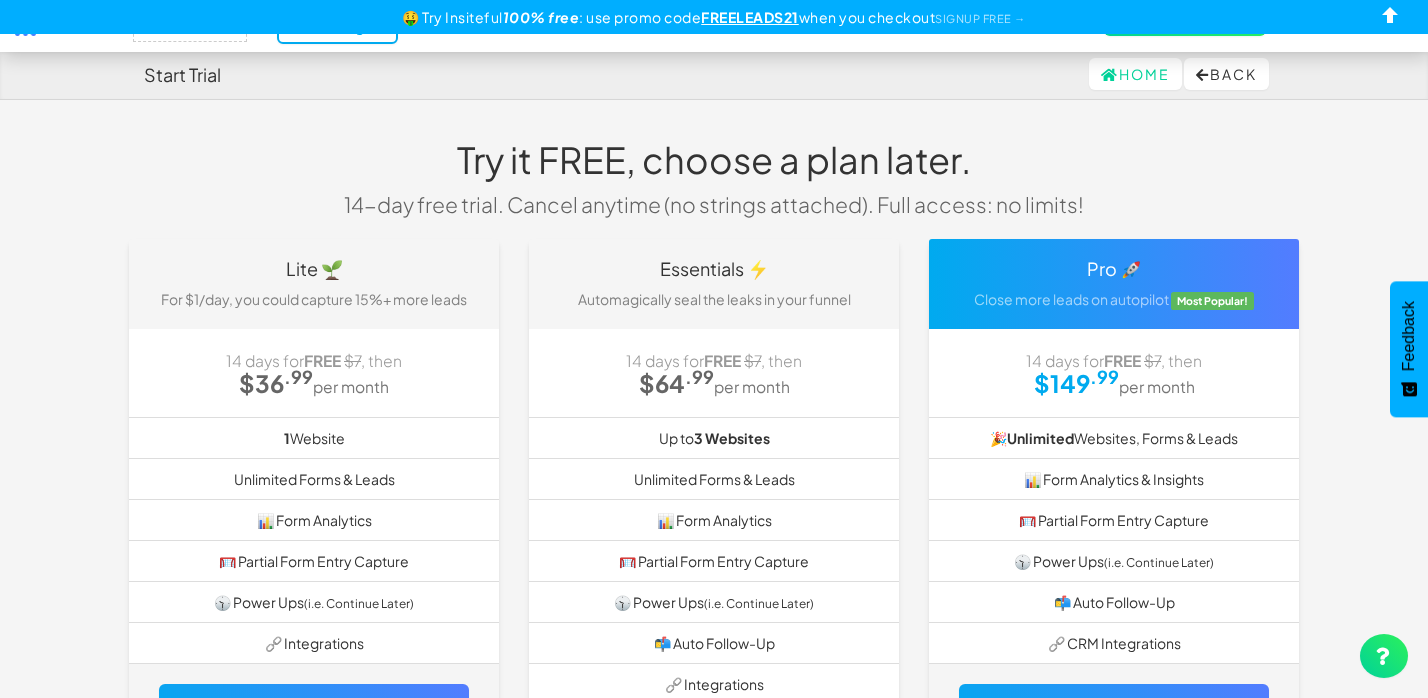 click on "Home
Back" at bounding box center (714, 74) 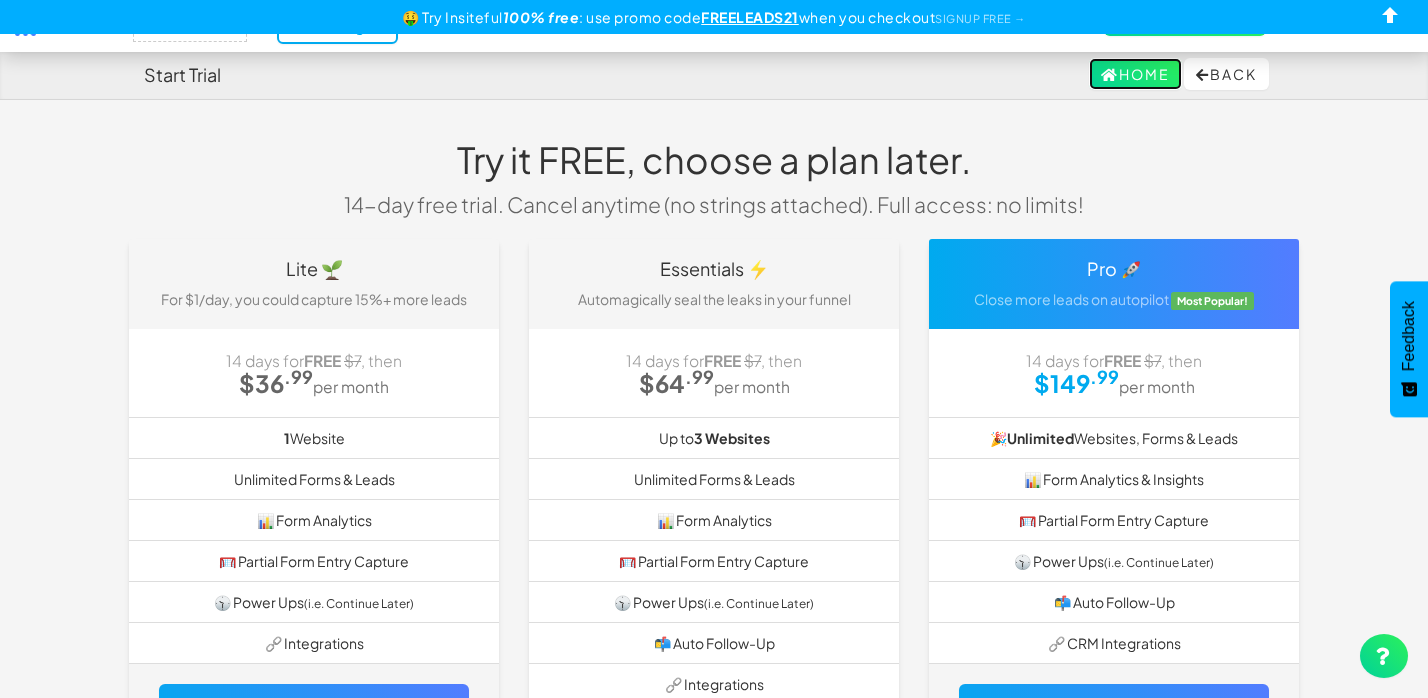 click on "Home" at bounding box center (1135, 74) 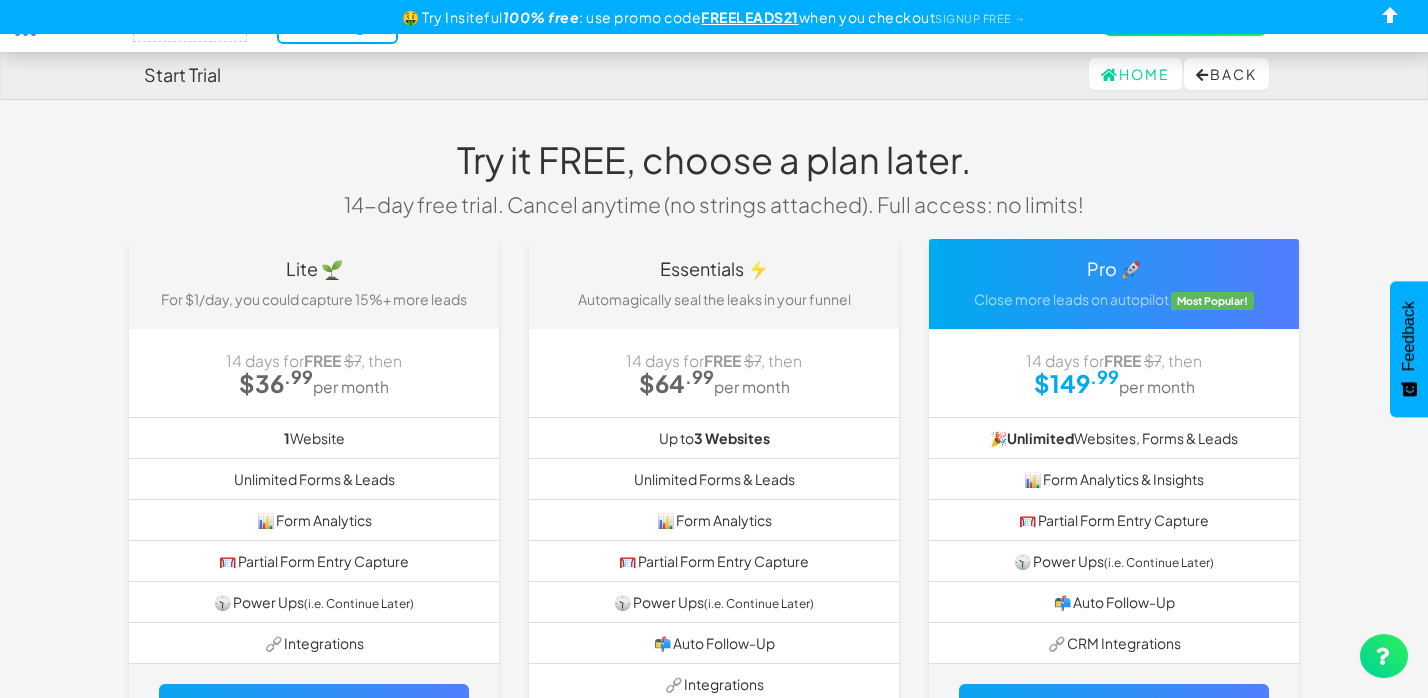 scroll, scrollTop: 0, scrollLeft: 0, axis: both 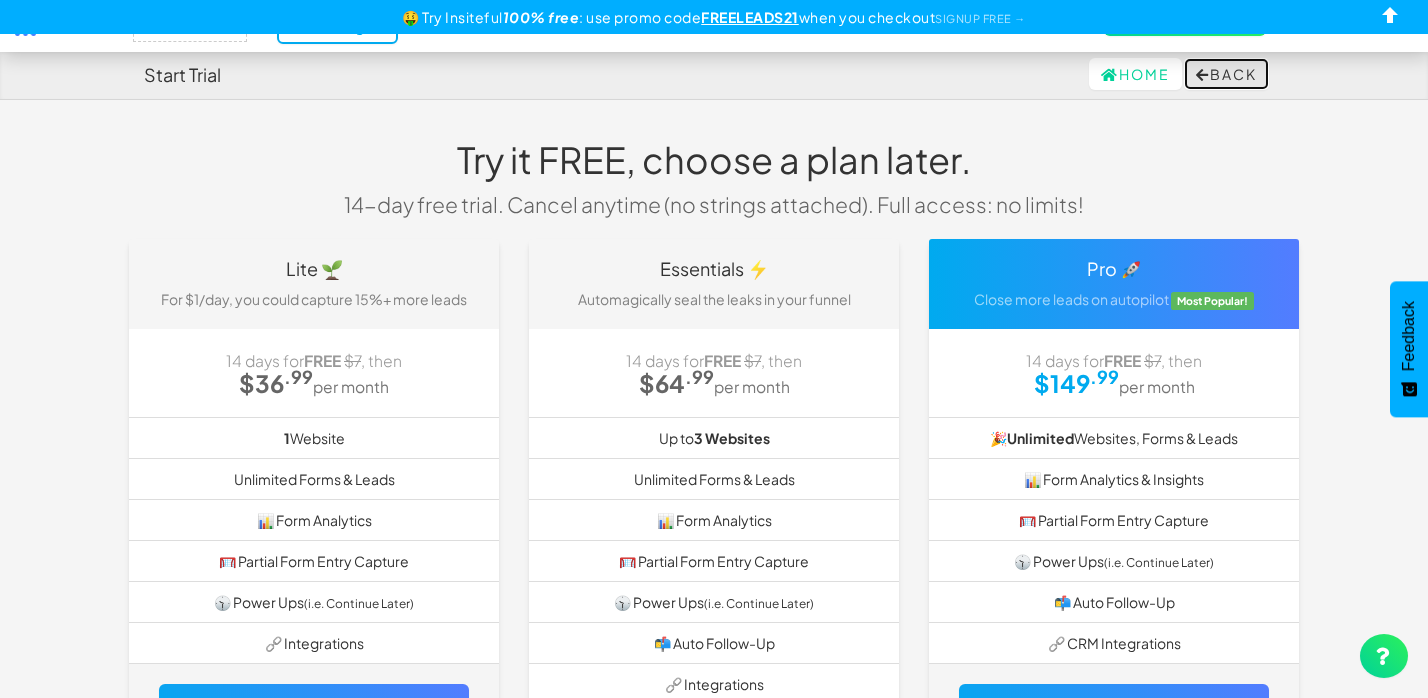 click at bounding box center (1203, 75) 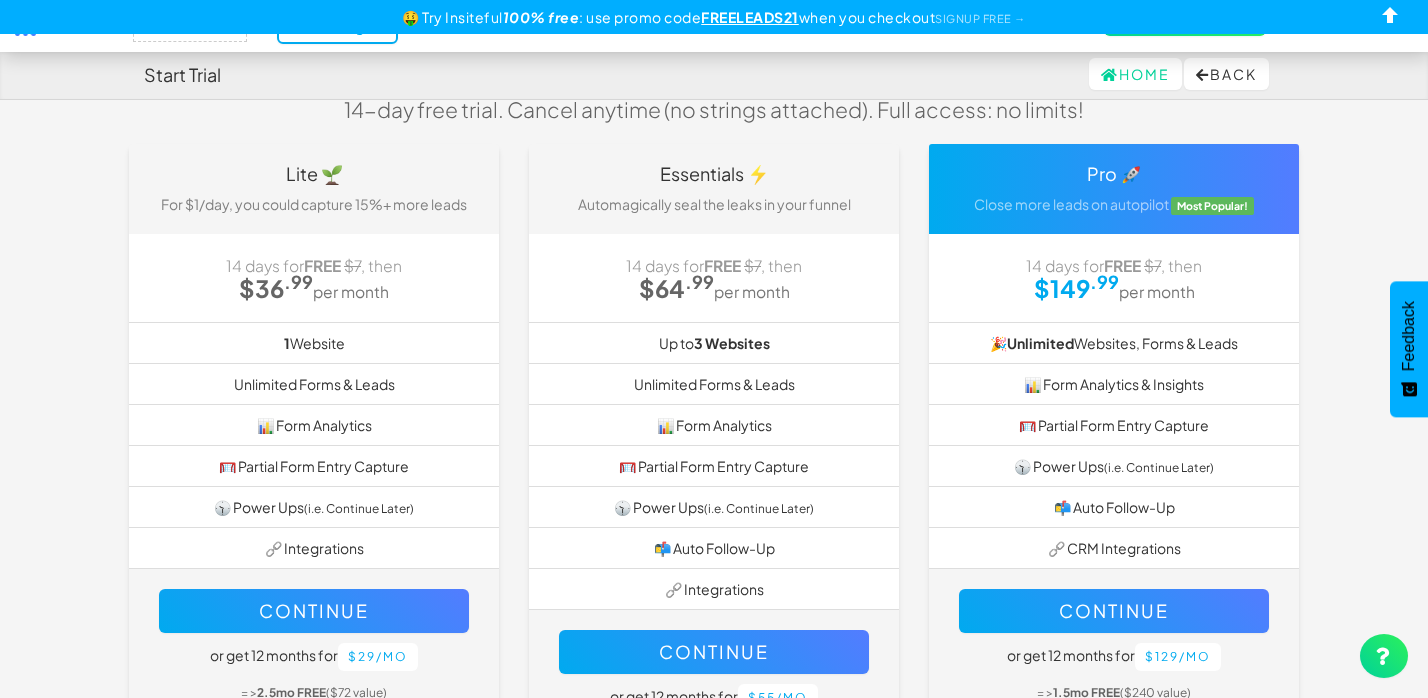 scroll, scrollTop: 0, scrollLeft: 0, axis: both 